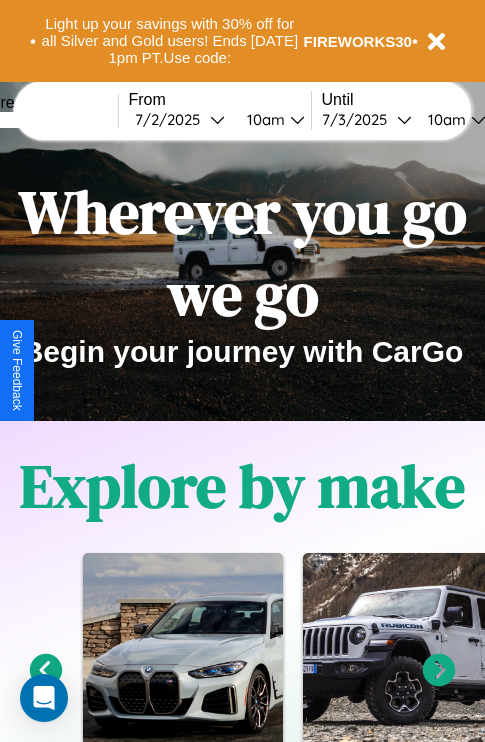 scroll, scrollTop: 308, scrollLeft: 0, axis: vertical 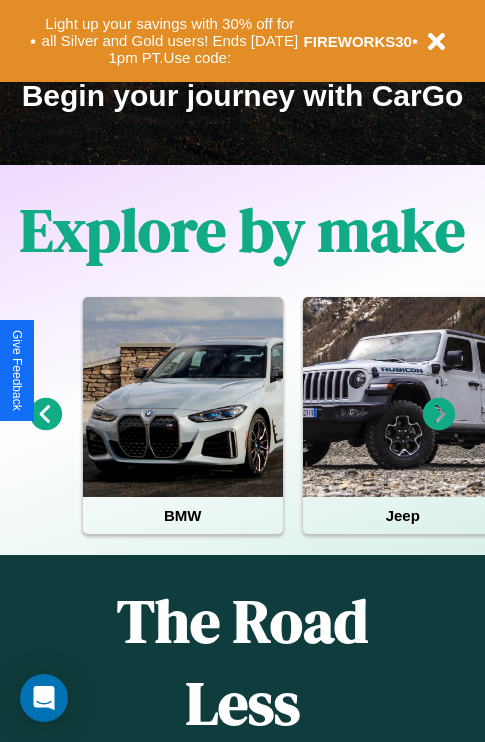 click 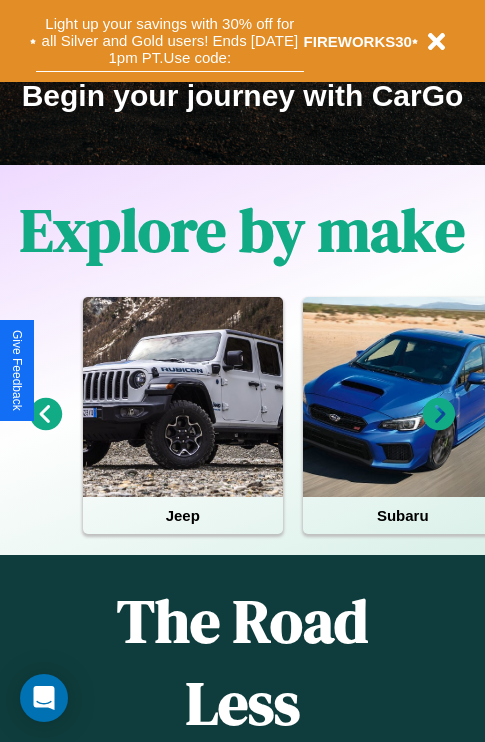 click on "Light up your savings with 30% off for all Silver and Gold users! Ends 8/1 at 1pm PT.  Use code:" at bounding box center [170, 41] 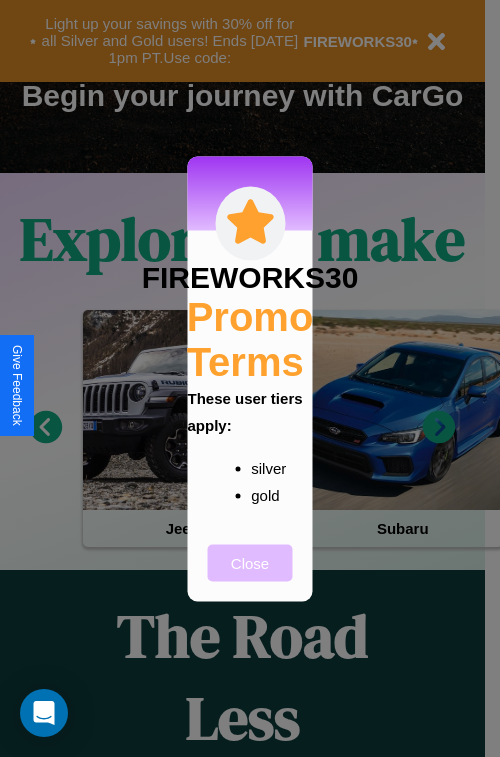 click on "Close" at bounding box center [250, 562] 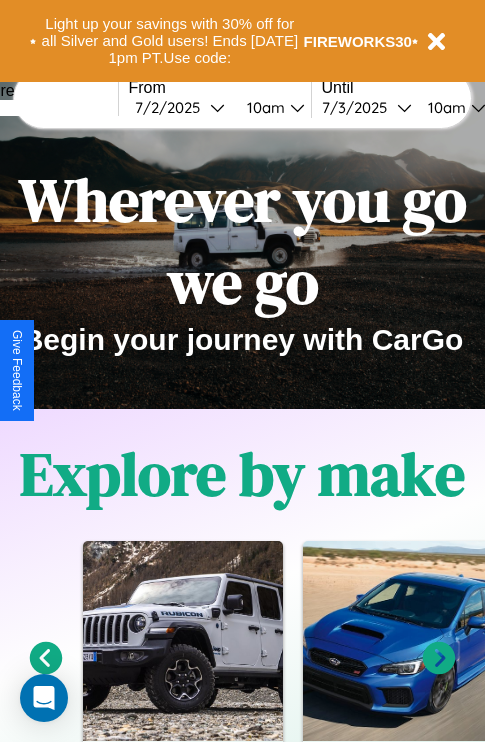scroll, scrollTop: 0, scrollLeft: 0, axis: both 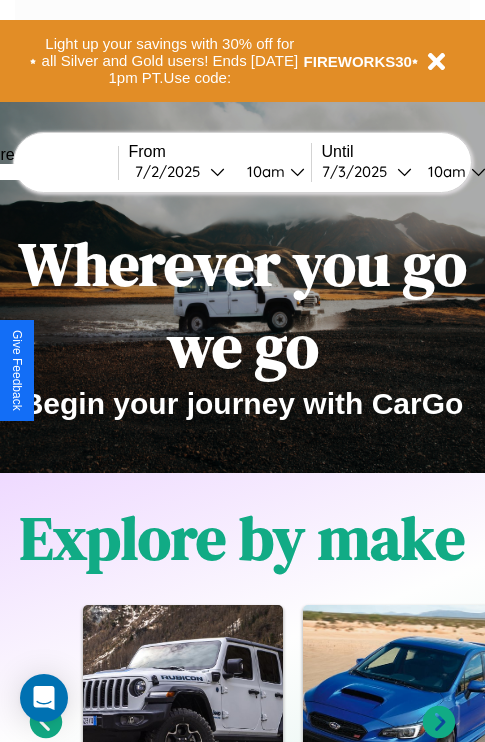 click at bounding box center [43, 172] 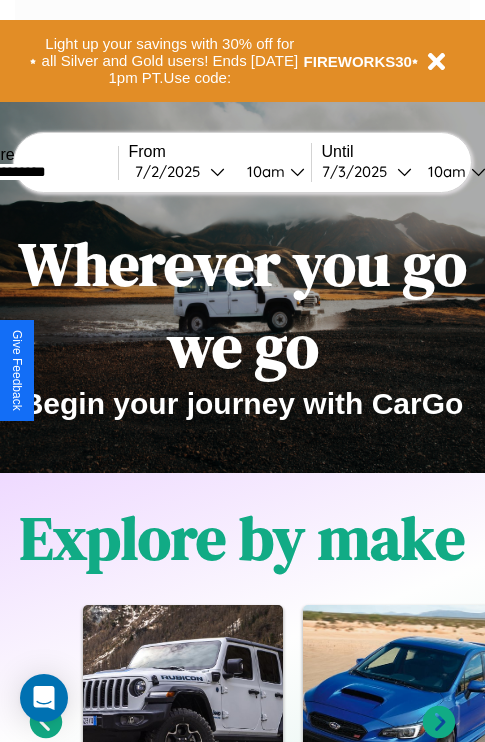 type on "**********" 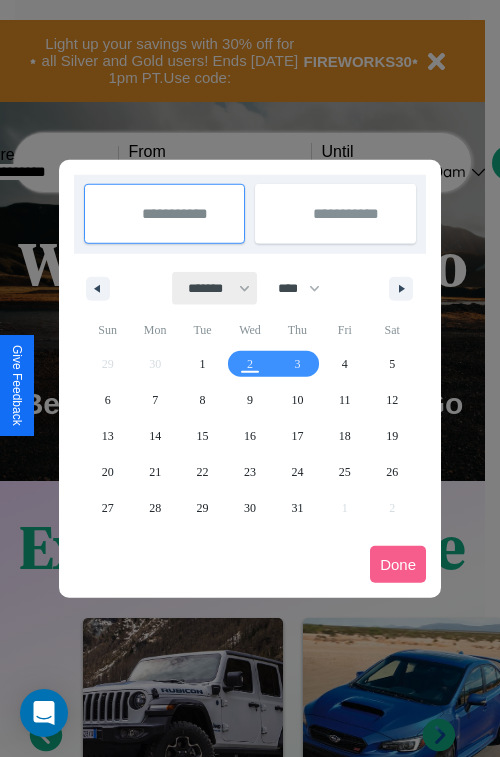 click on "******* ******** ***** ***** *** **** **** ****** ********* ******* ******** ********" at bounding box center (215, 288) 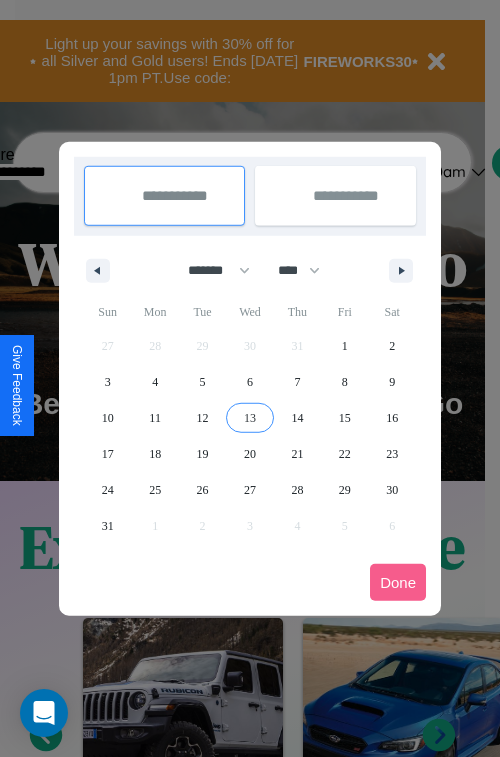 click on "13" at bounding box center [250, 418] 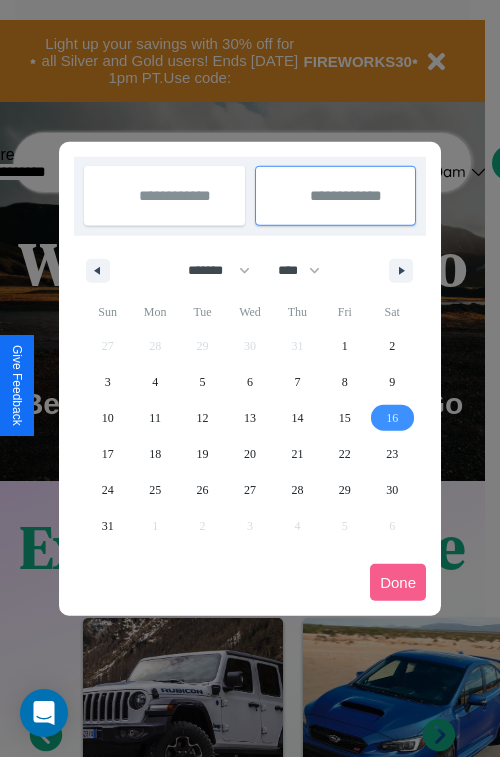 click on "16" at bounding box center [392, 418] 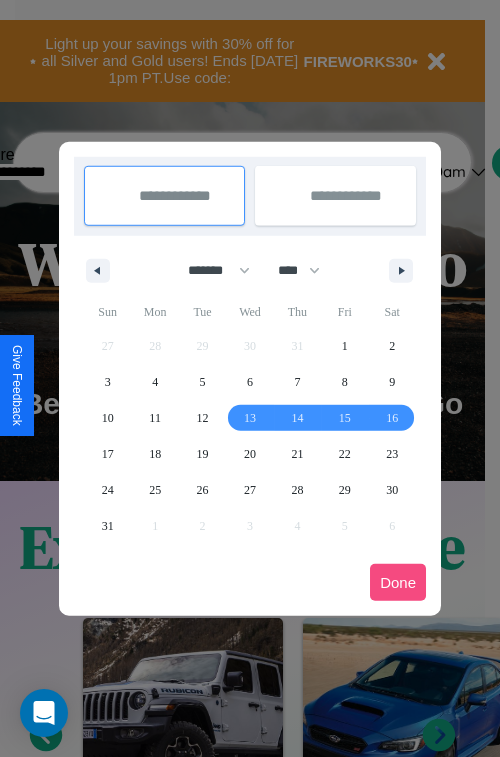 click on "Done" at bounding box center [398, 582] 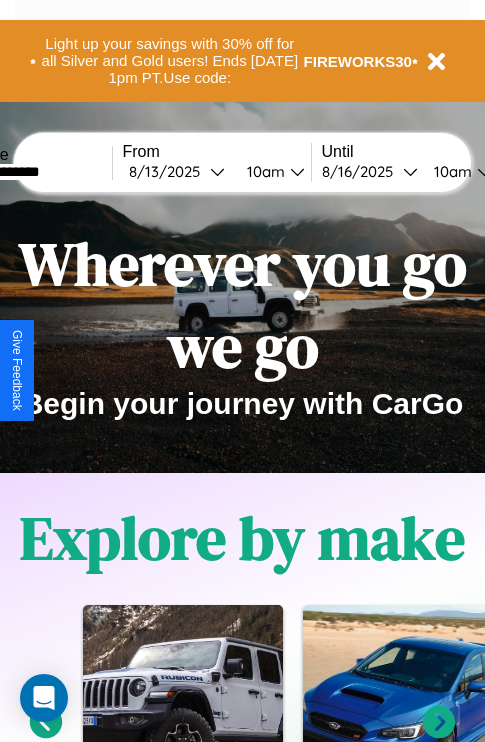 scroll, scrollTop: 0, scrollLeft: 74, axis: horizontal 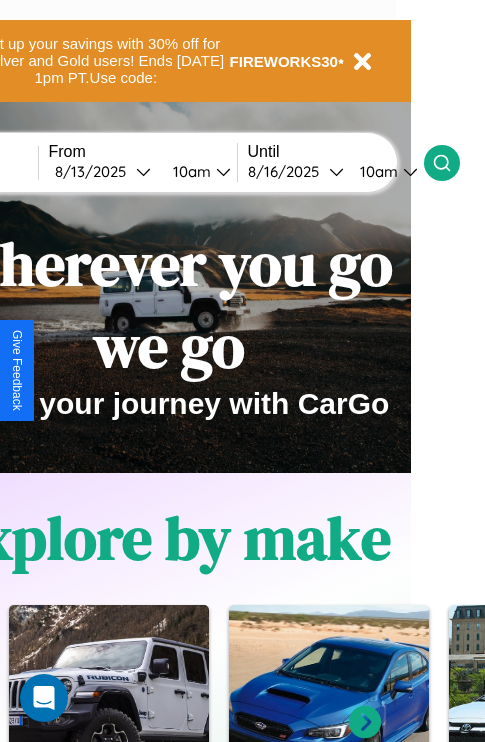 click 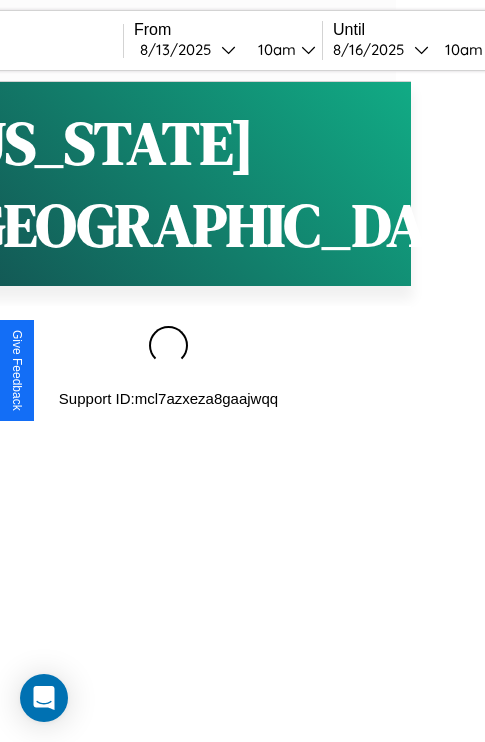 scroll, scrollTop: 0, scrollLeft: 0, axis: both 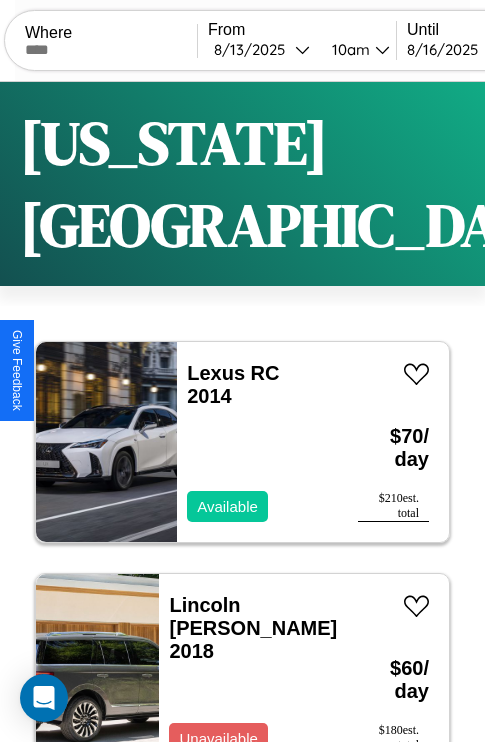 click on "Filters" at bounding box center [640, 184] 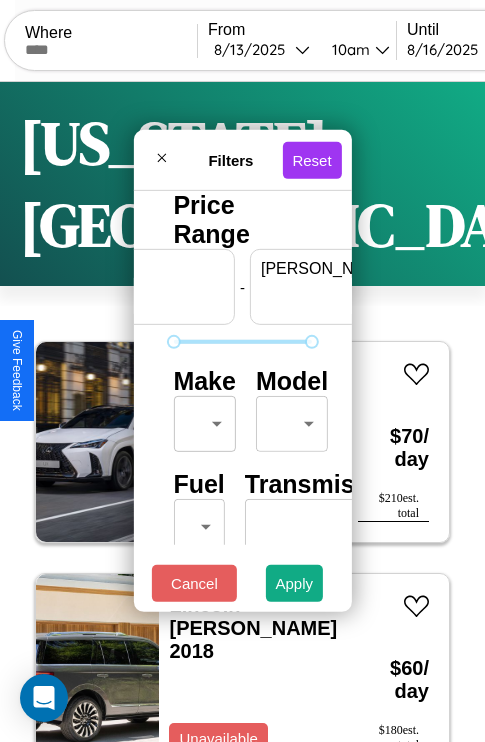 scroll, scrollTop: 0, scrollLeft: 124, axis: horizontal 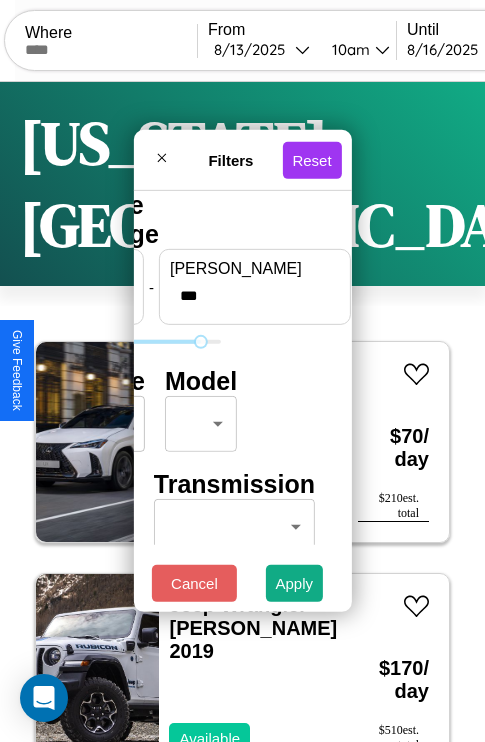 type on "***" 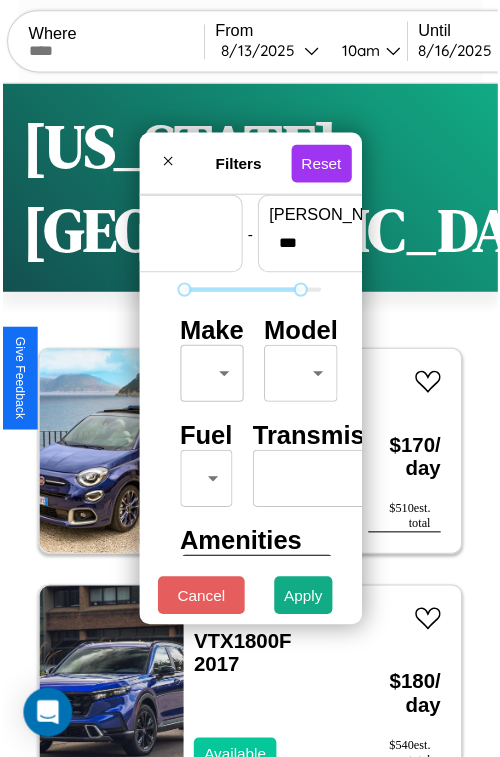 scroll, scrollTop: 59, scrollLeft: 0, axis: vertical 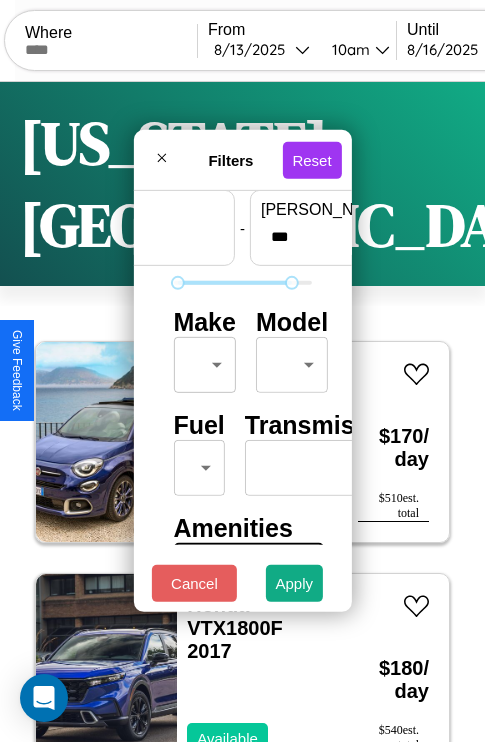 type on "**" 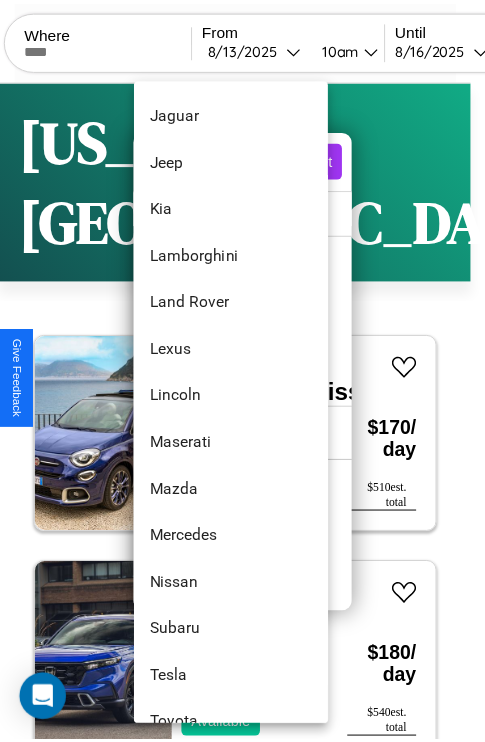 scroll, scrollTop: 998, scrollLeft: 0, axis: vertical 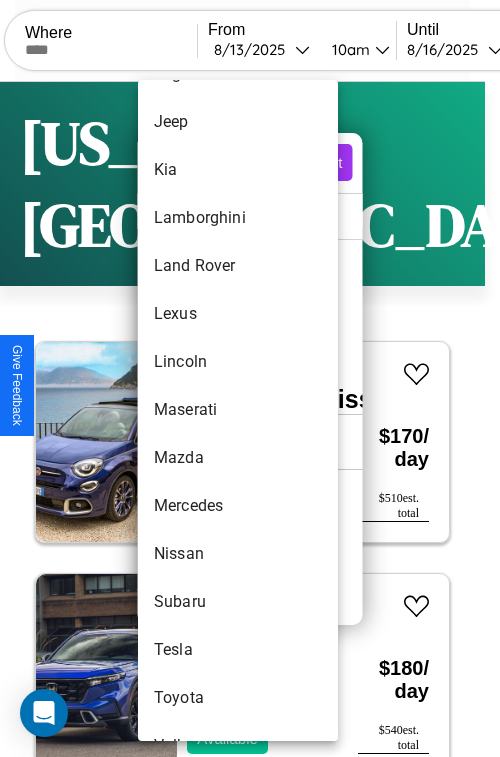 click on "Maserati" at bounding box center (238, 410) 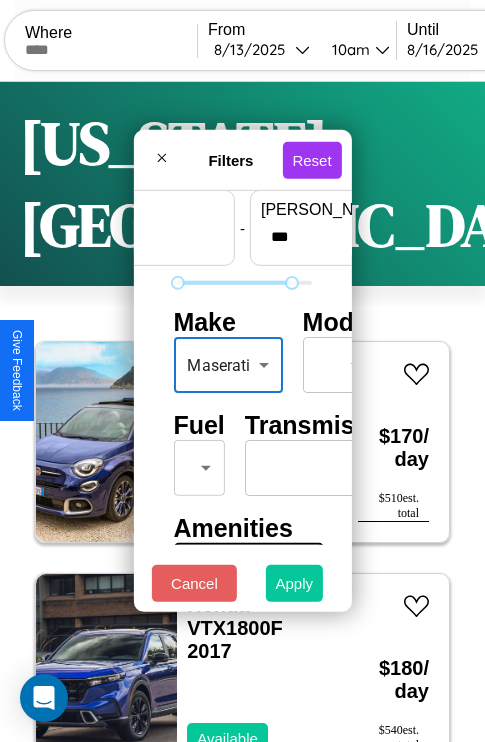 click on "Apply" at bounding box center (295, 583) 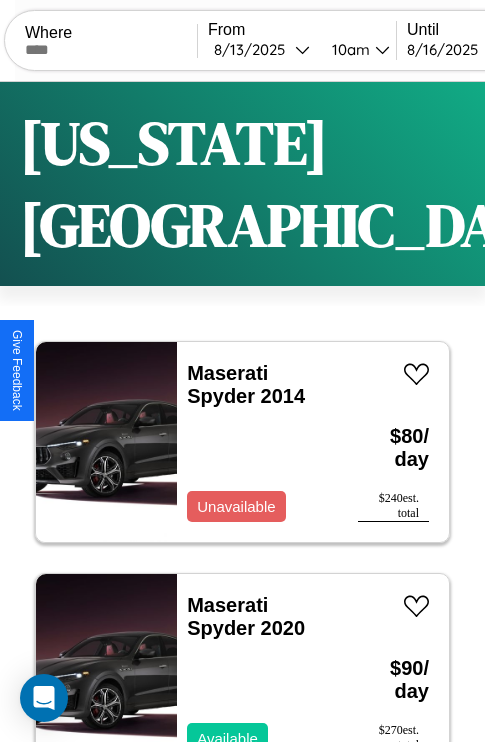 scroll, scrollTop: 96, scrollLeft: 0, axis: vertical 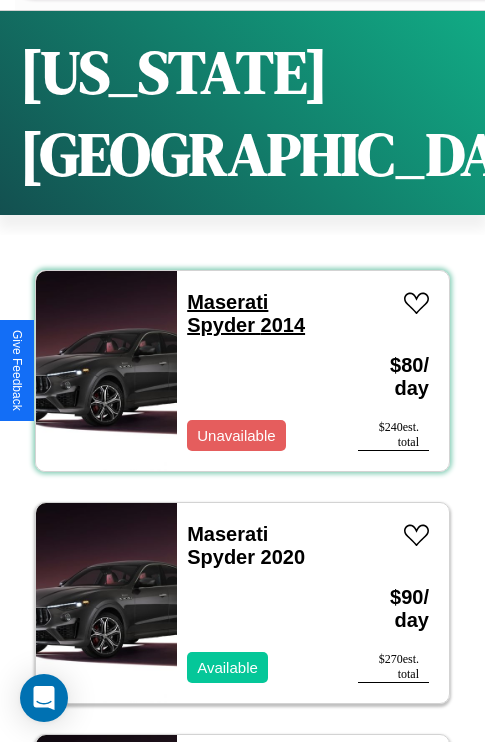 click on "Maserati   Spyder   2014" at bounding box center [246, 313] 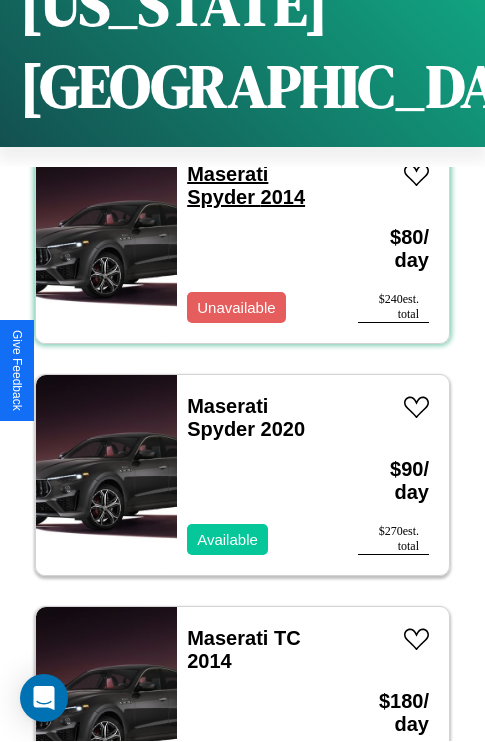 scroll, scrollTop: 177, scrollLeft: 0, axis: vertical 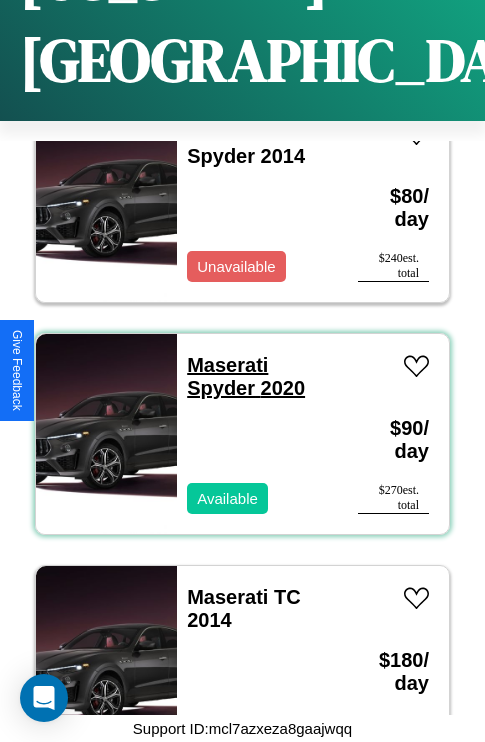 click on "Maserati   Spyder   2020" at bounding box center (246, 376) 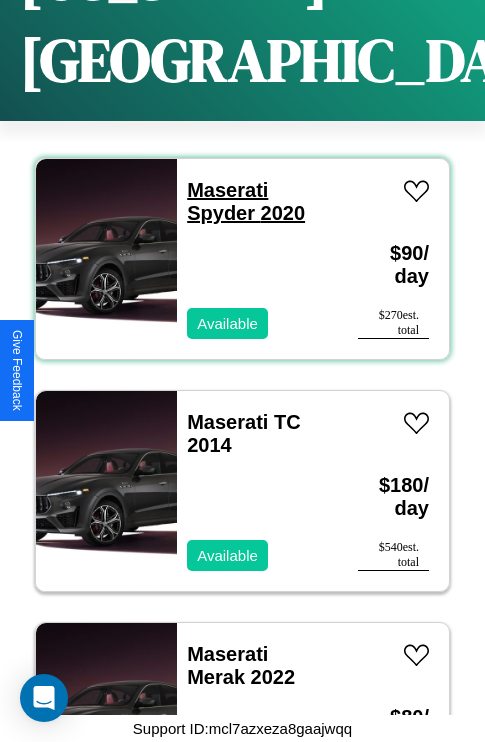 scroll, scrollTop: 307, scrollLeft: 0, axis: vertical 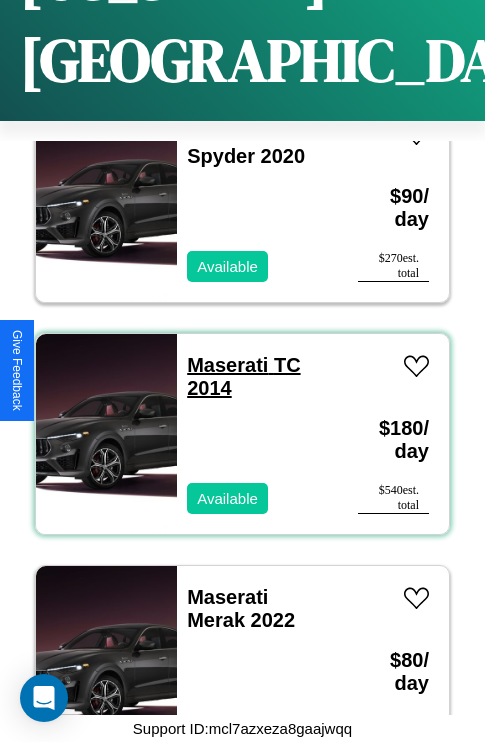 click on "Maserati   TC   2014" at bounding box center [243, 376] 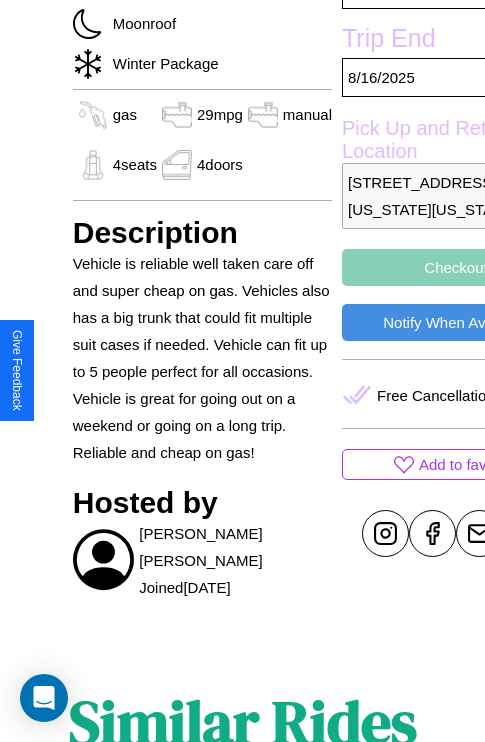 scroll, scrollTop: 762, scrollLeft: 48, axis: both 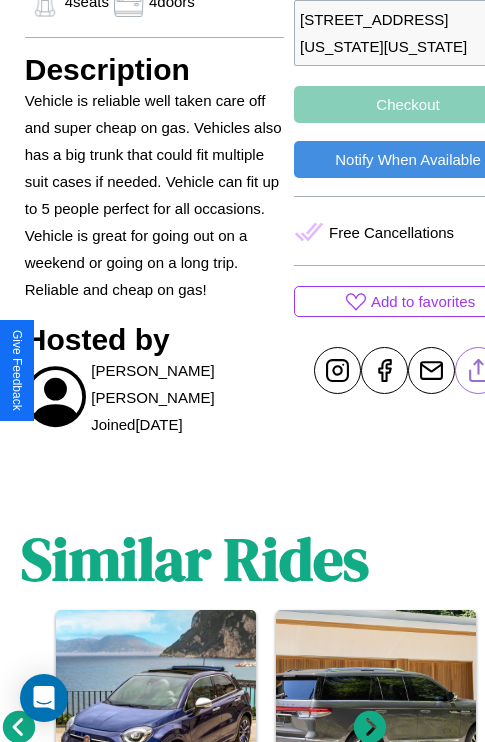 click 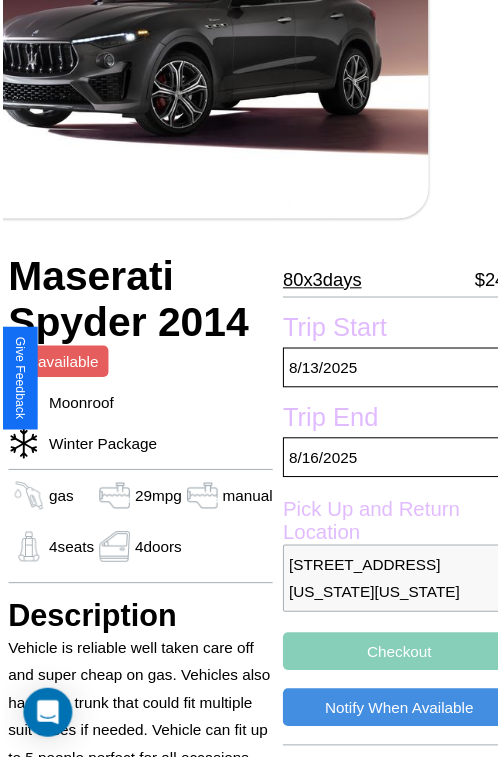 scroll, scrollTop: 218, scrollLeft: 68, axis: both 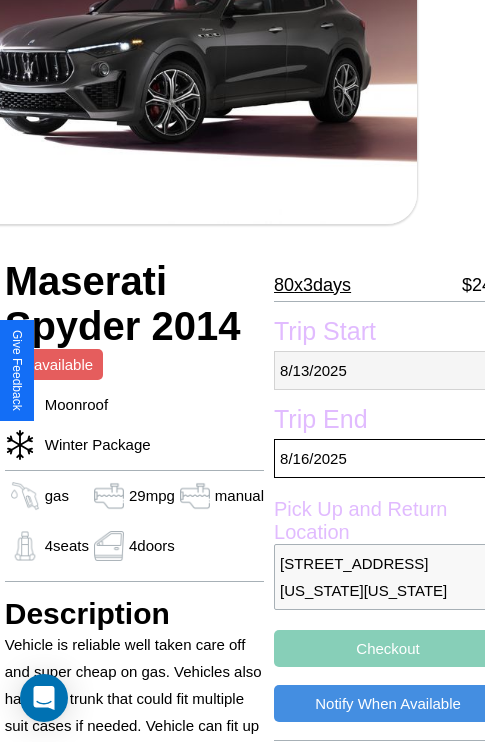 click on "8 / 13 / 2025" at bounding box center [388, 370] 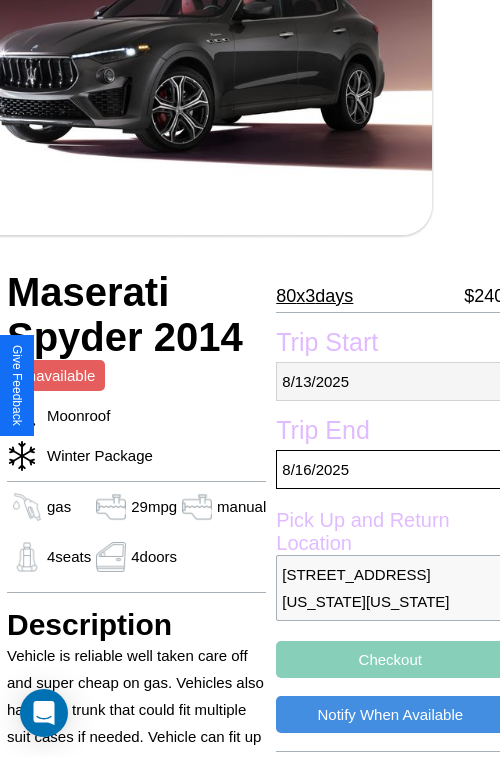 select on "*" 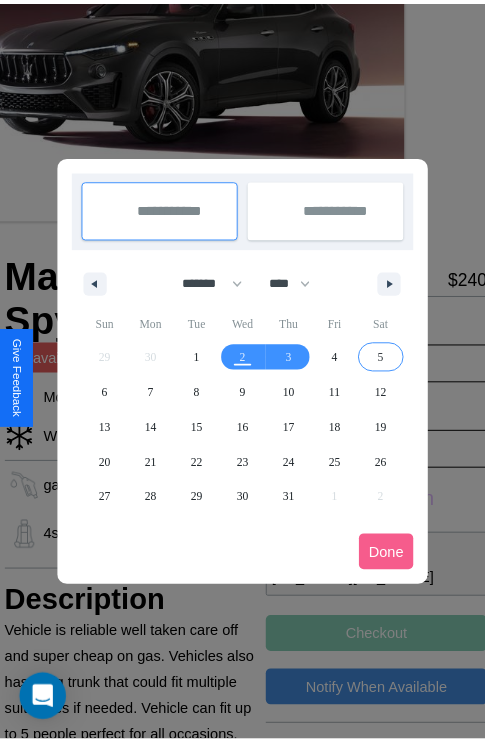 scroll, scrollTop: 0, scrollLeft: 68, axis: horizontal 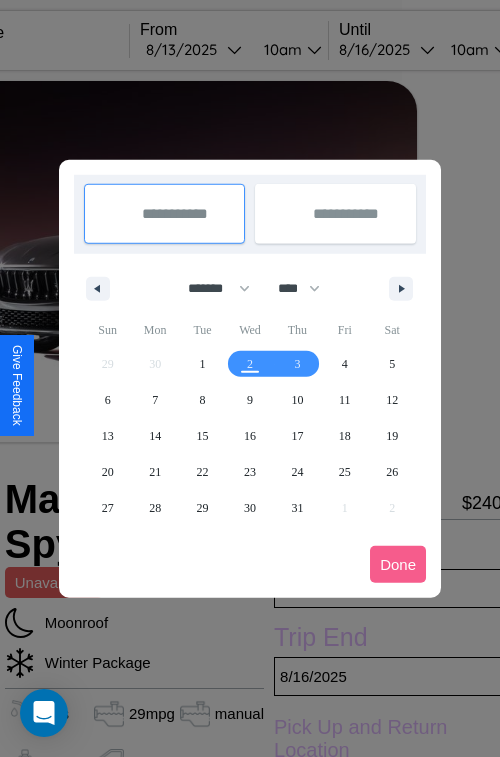 click at bounding box center [250, 378] 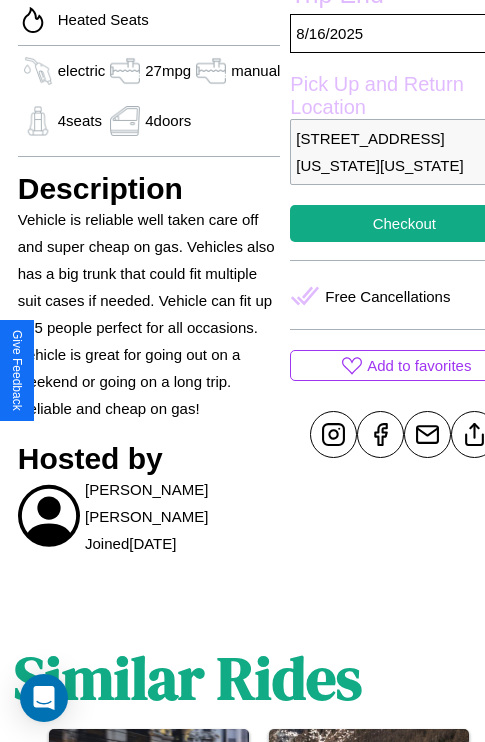 scroll, scrollTop: 707, scrollLeft: 60, axis: both 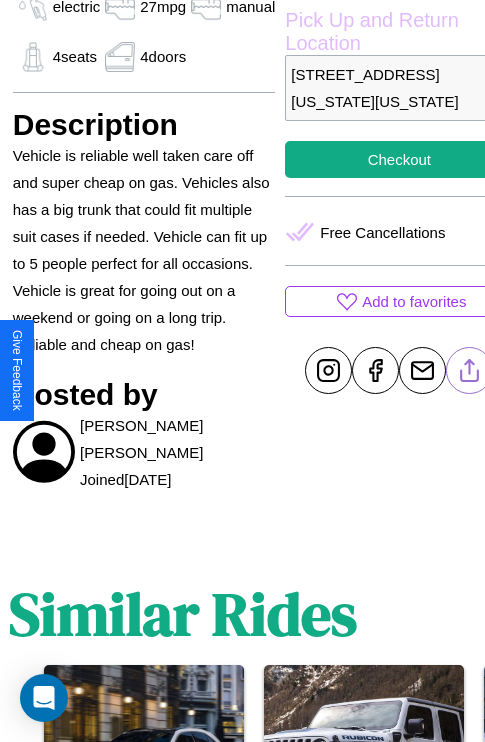 click 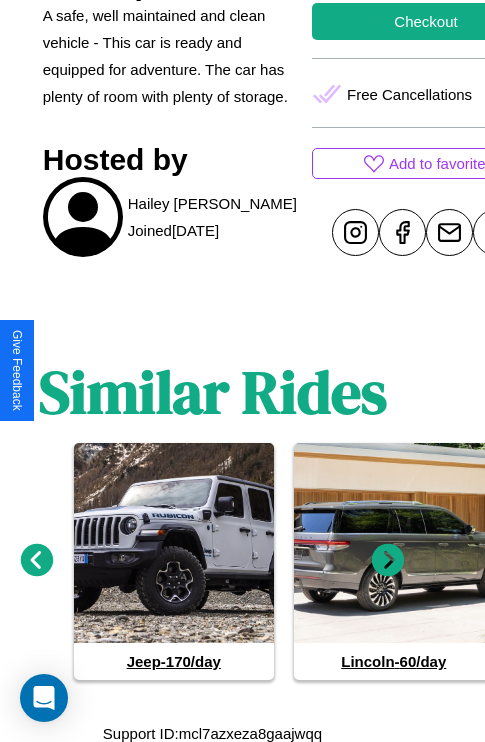 scroll, scrollTop: 850, scrollLeft: 30, axis: both 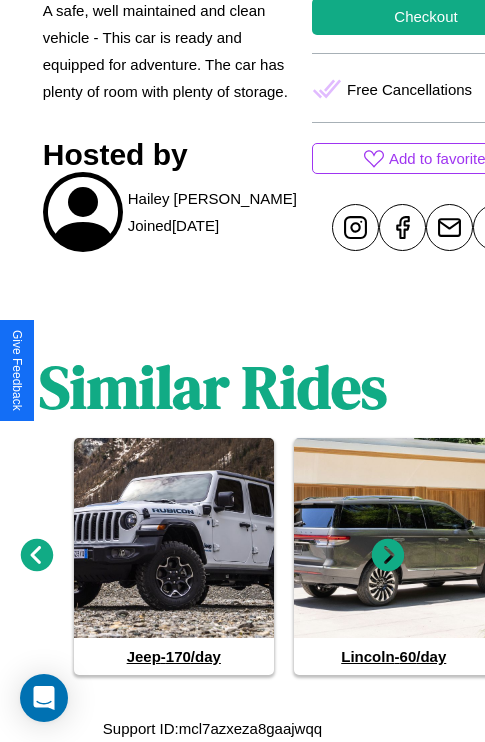 click 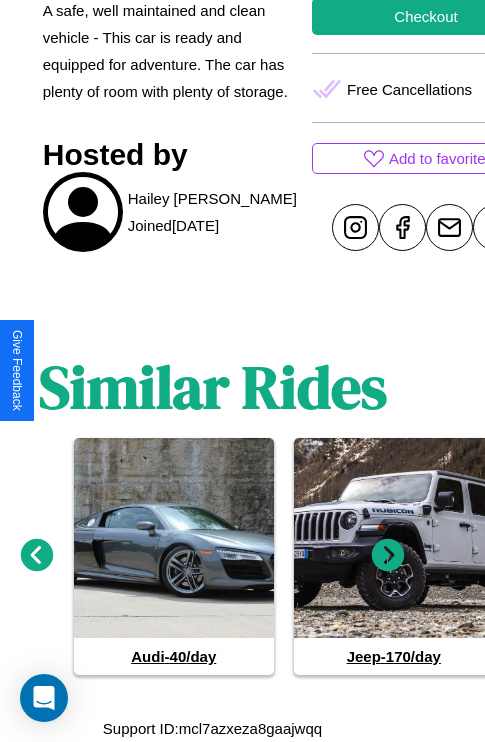 click 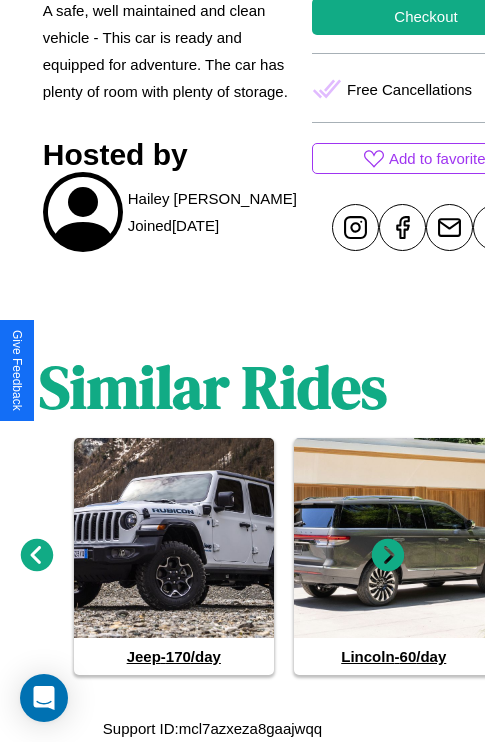 click 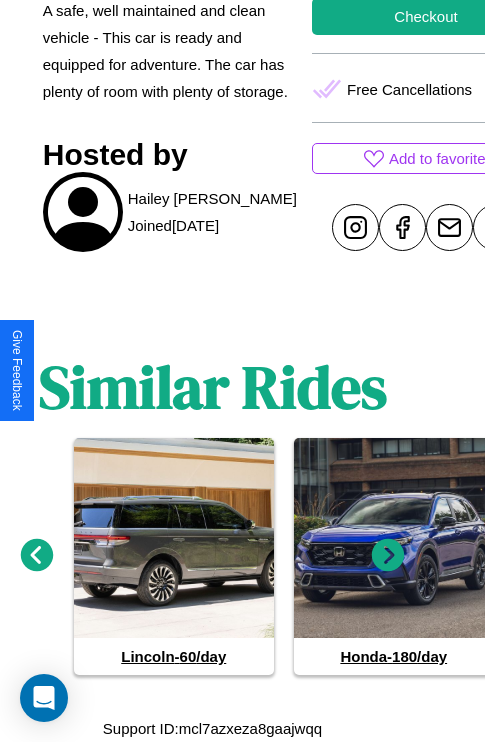 click 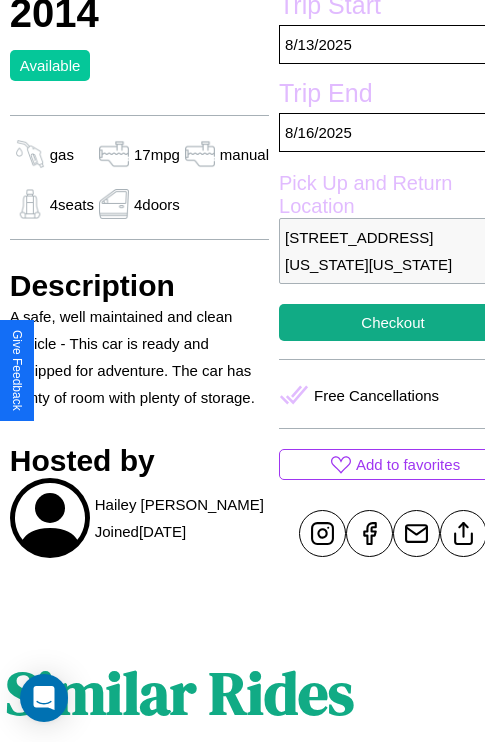 scroll, scrollTop: 496, scrollLeft: 68, axis: both 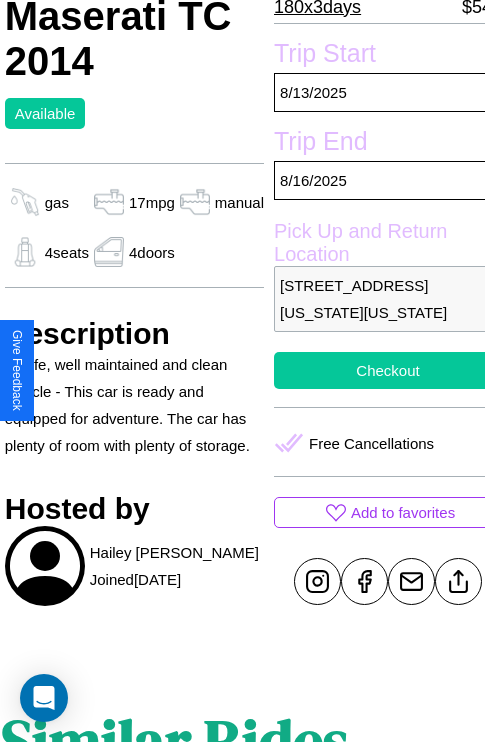 click on "Checkout" at bounding box center [388, 370] 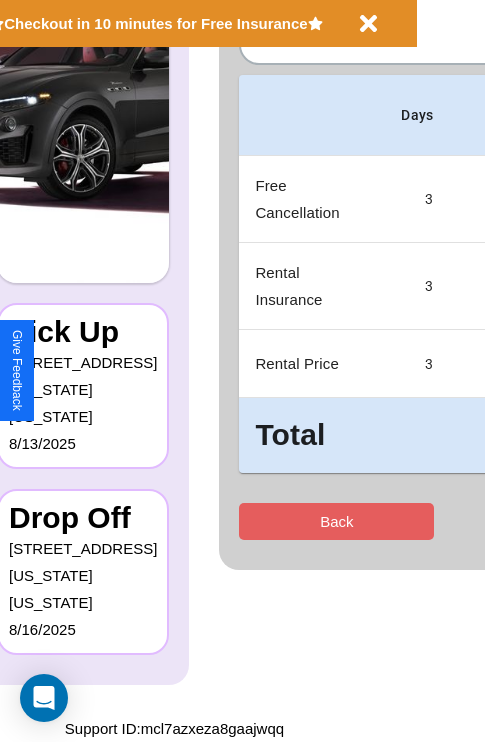 scroll, scrollTop: 0, scrollLeft: 0, axis: both 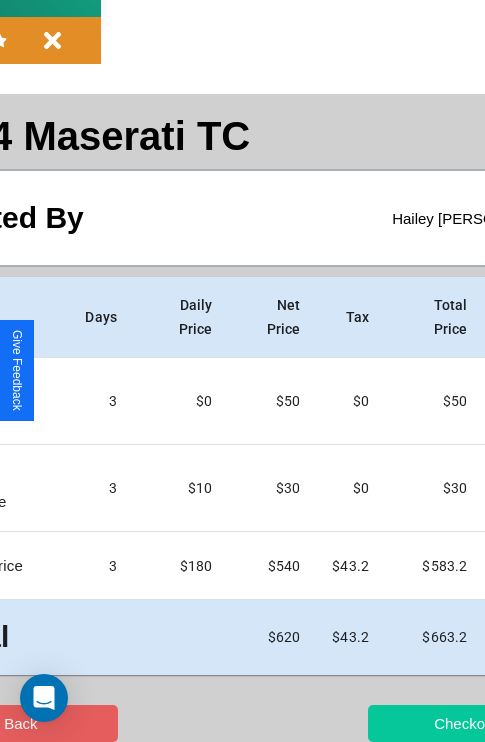 click on "Checkout" at bounding box center [465, 723] 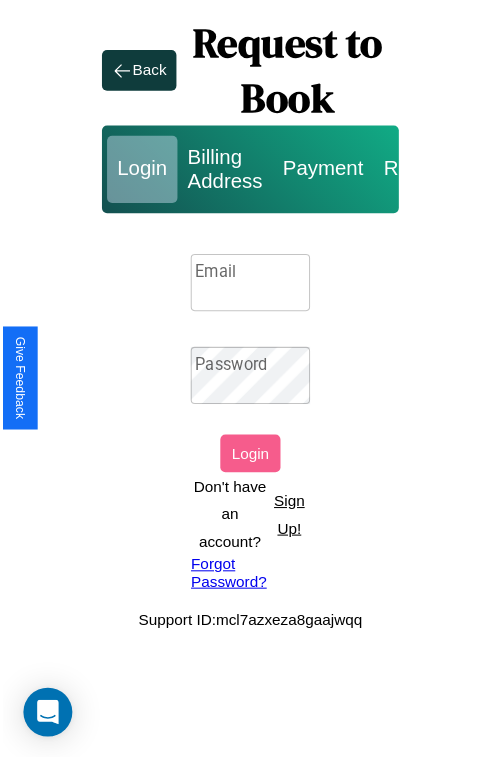 scroll, scrollTop: 0, scrollLeft: 0, axis: both 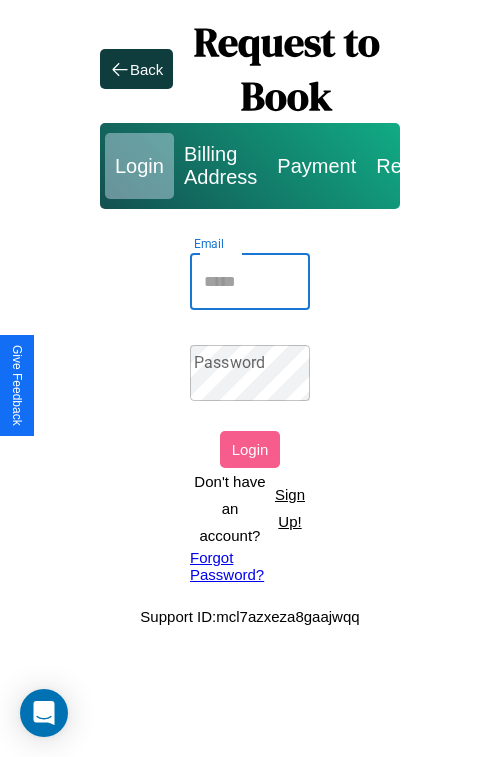 click on "Email" at bounding box center [250, 282] 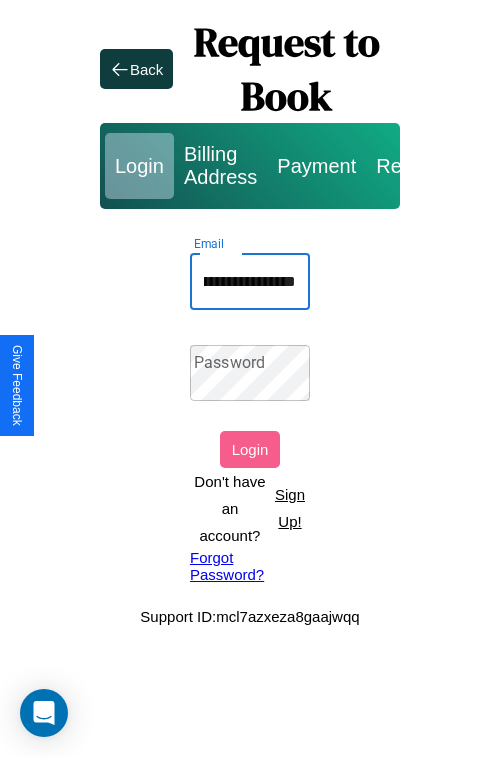 scroll, scrollTop: 0, scrollLeft: 114, axis: horizontal 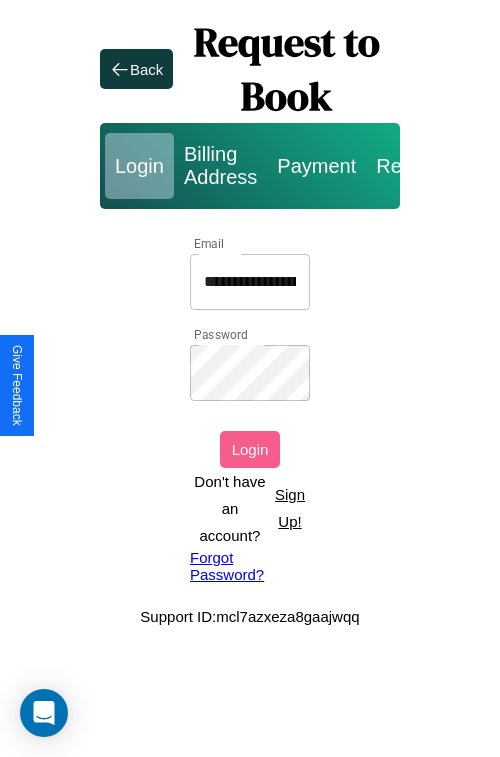 click on "Login" at bounding box center [250, 449] 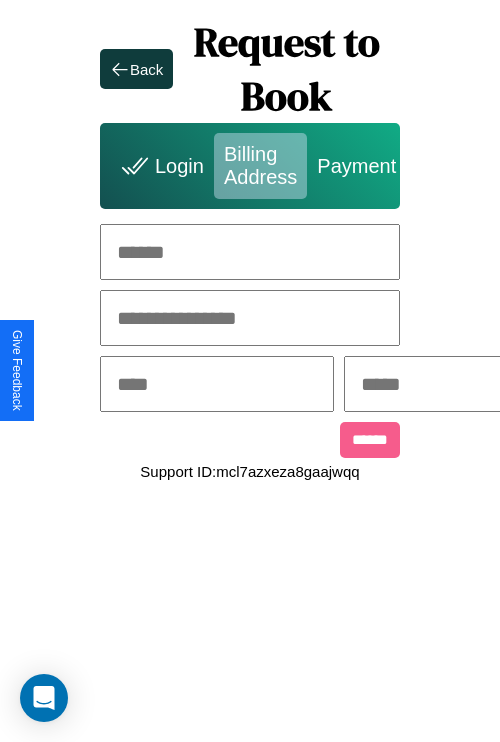 click at bounding box center (250, 252) 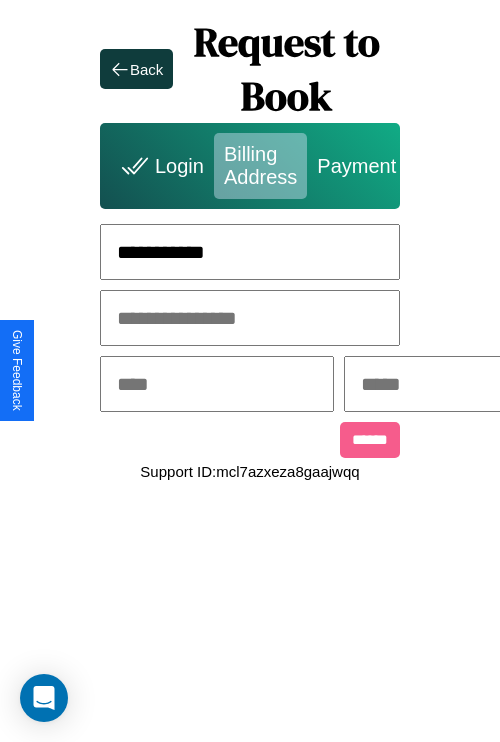 type on "**********" 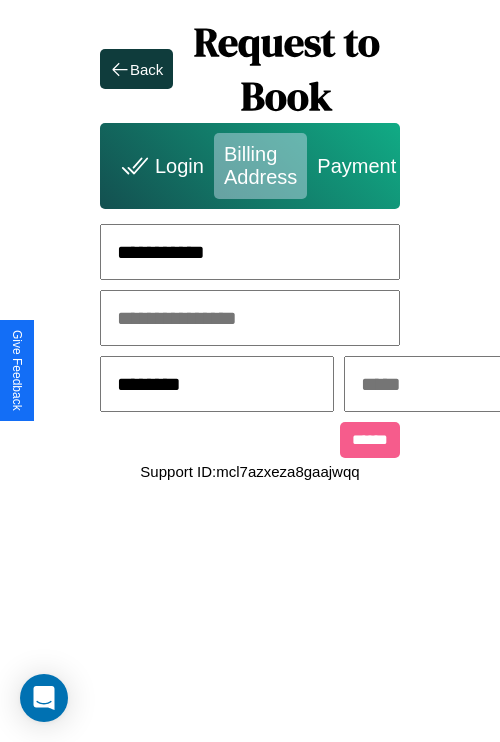 type on "********" 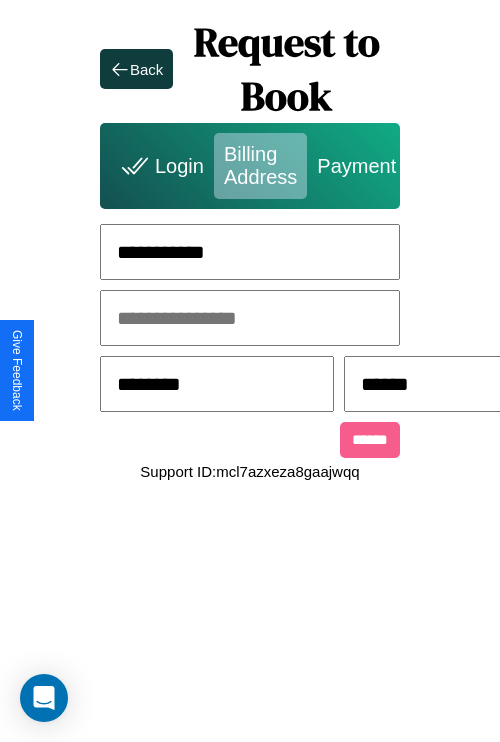 scroll, scrollTop: 0, scrollLeft: 517, axis: horizontal 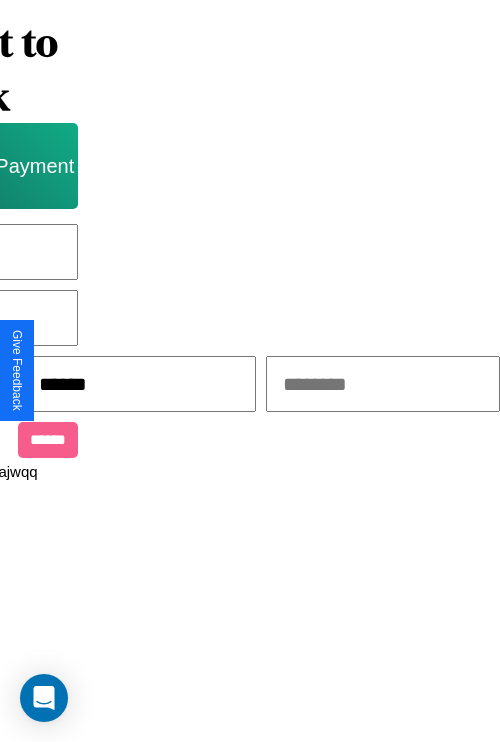 type on "******" 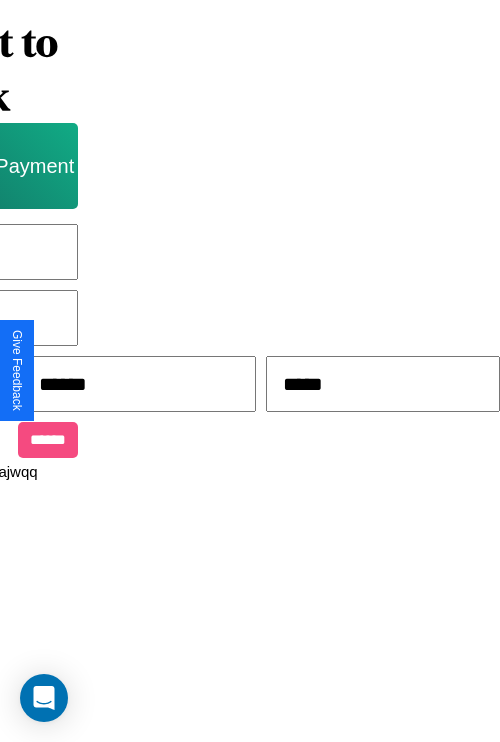 scroll, scrollTop: 0, scrollLeft: 340, axis: horizontal 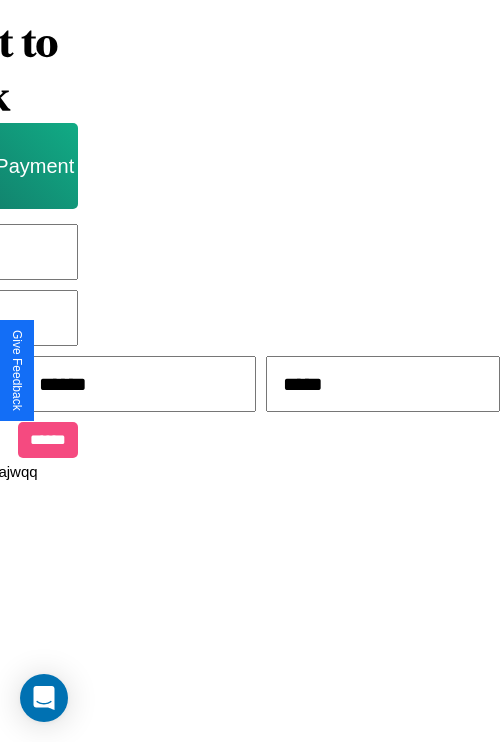 type on "*****" 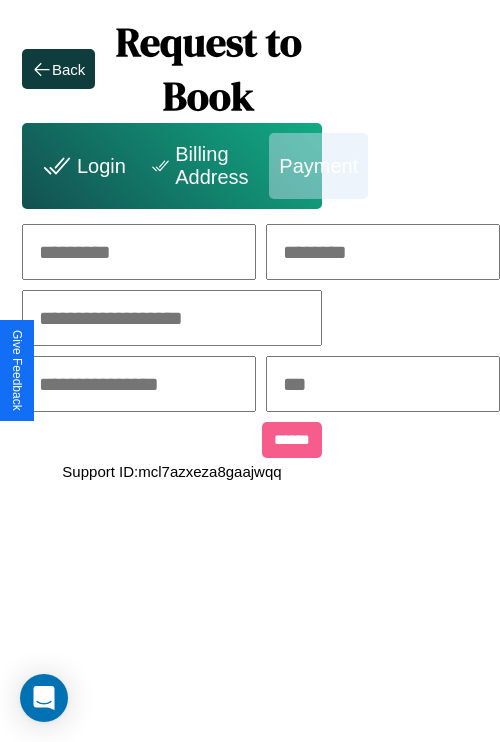 scroll, scrollTop: 0, scrollLeft: 208, axis: horizontal 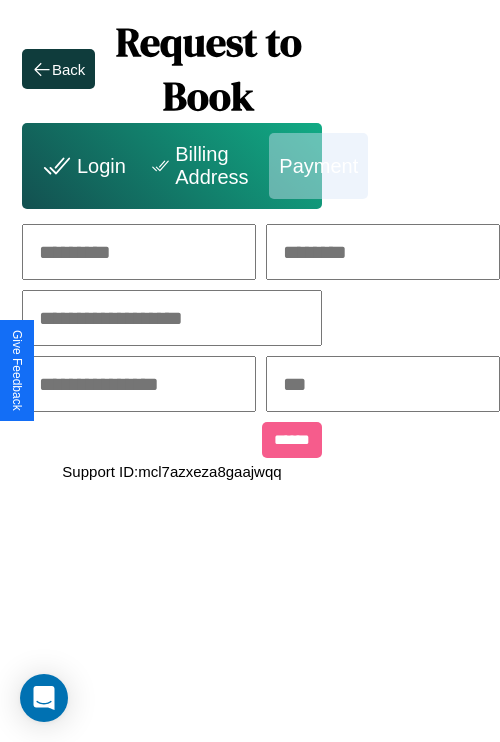 click at bounding box center [139, 252] 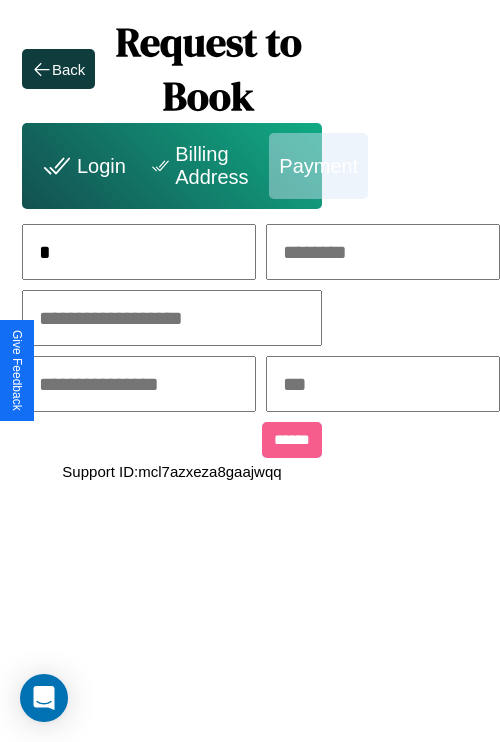 scroll, scrollTop: 0, scrollLeft: 132, axis: horizontal 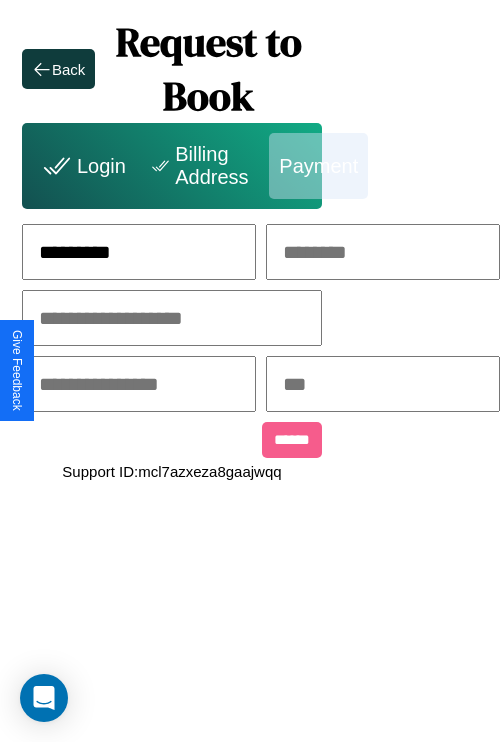 type on "*********" 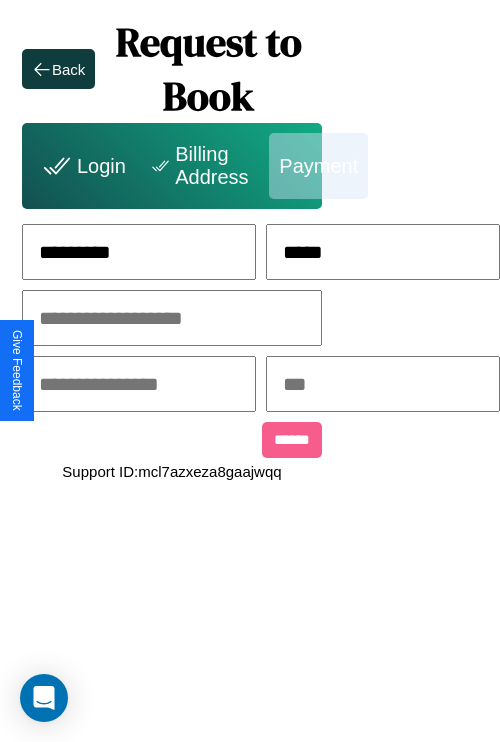 type on "*****" 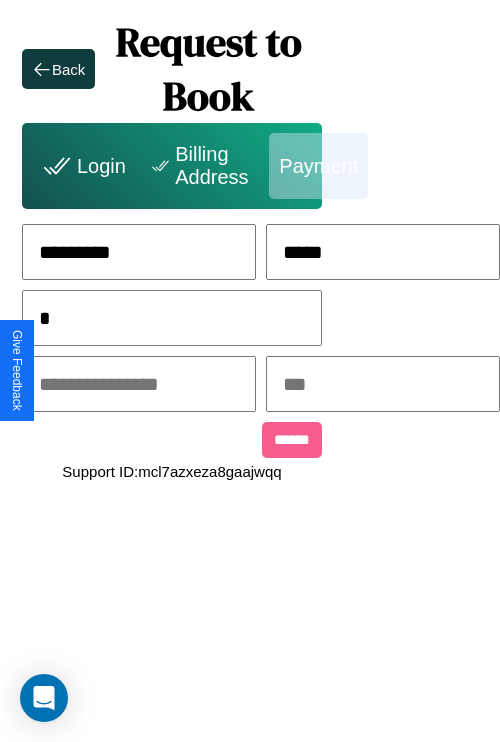 scroll, scrollTop: 0, scrollLeft: 128, axis: horizontal 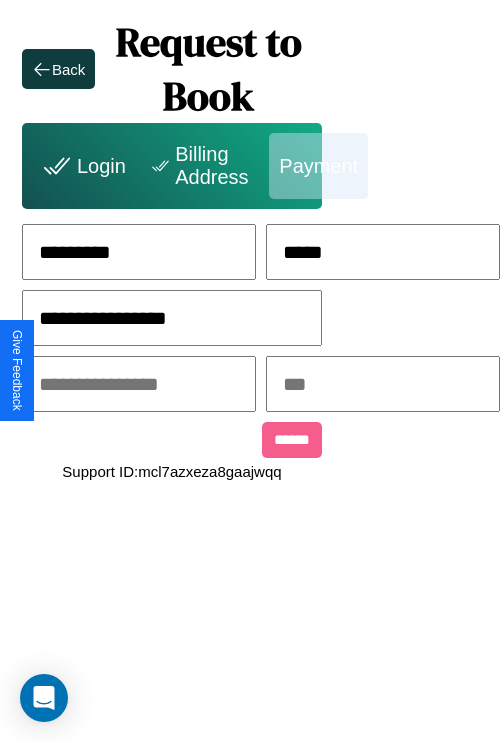 type on "**********" 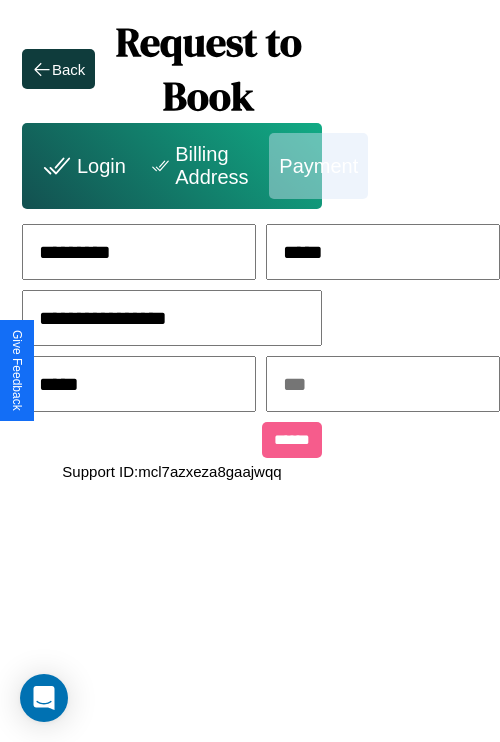 type on "*****" 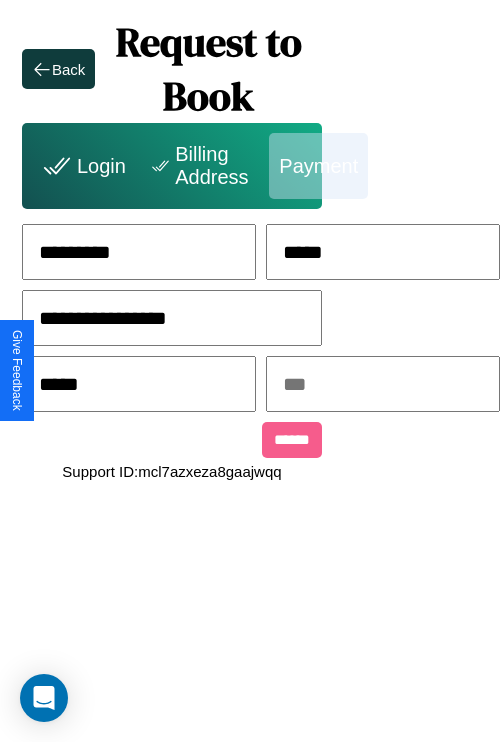 click at bounding box center [383, 384] 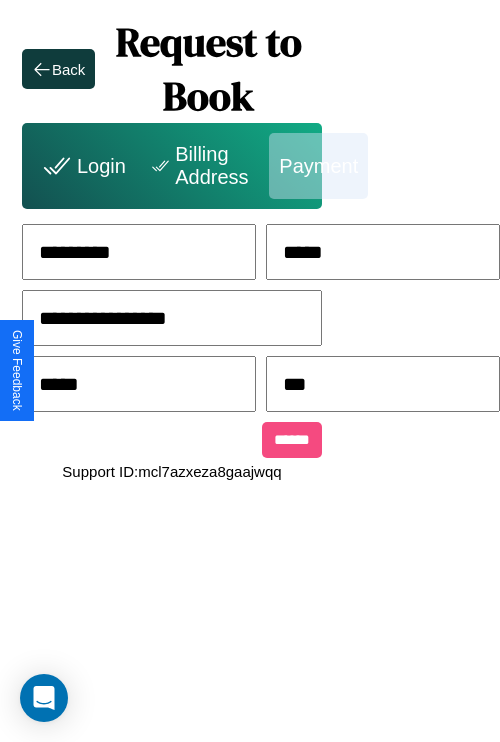 type on "***" 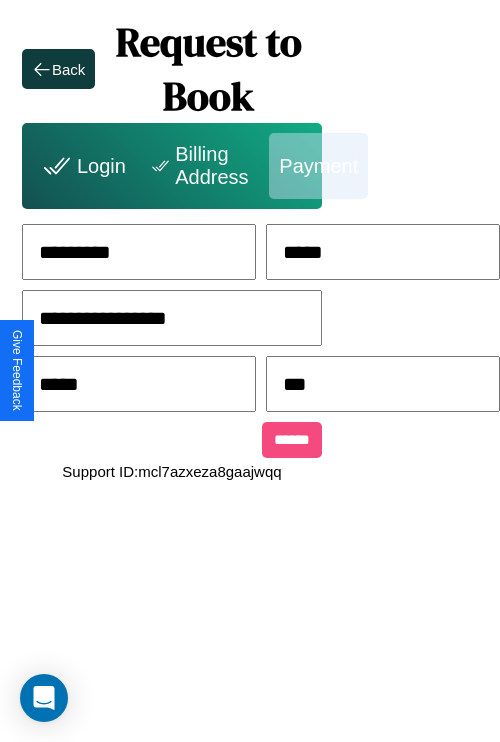 click on "******" at bounding box center (292, 440) 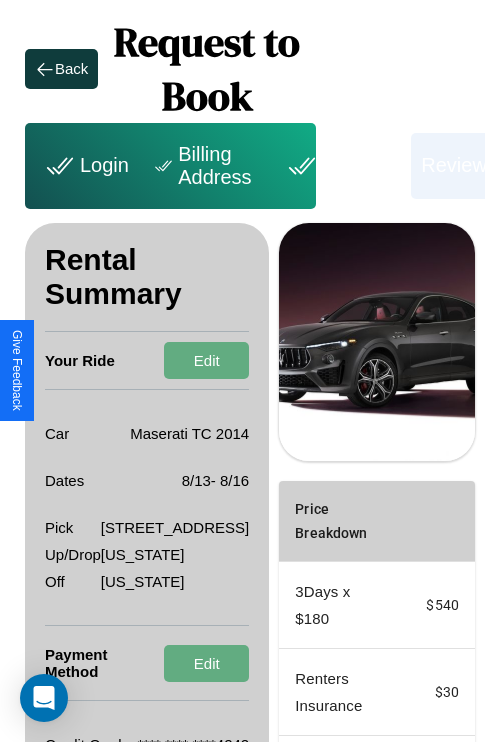 scroll, scrollTop: 328, scrollLeft: 72, axis: both 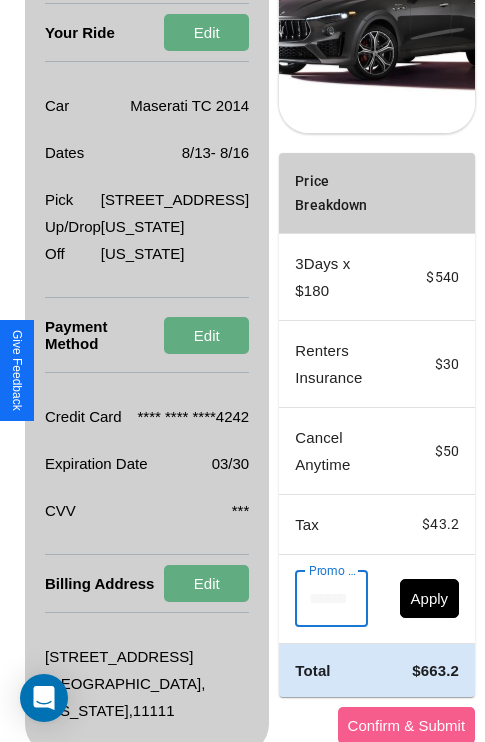click on "Promo Code" at bounding box center [320, 599] 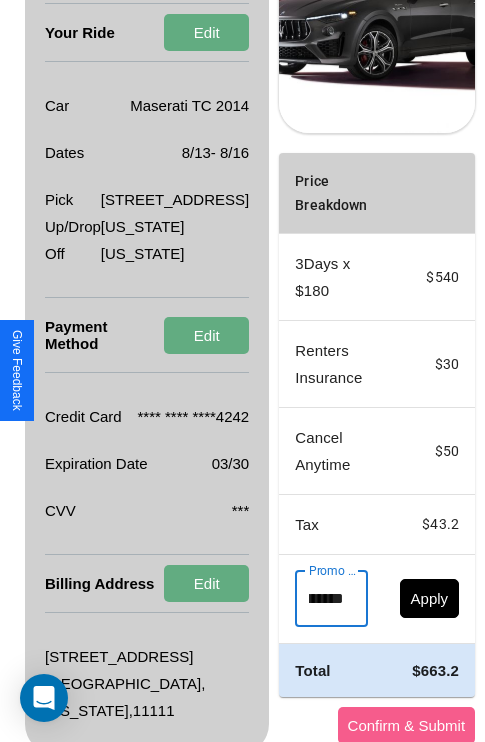 scroll, scrollTop: 0, scrollLeft: 71, axis: horizontal 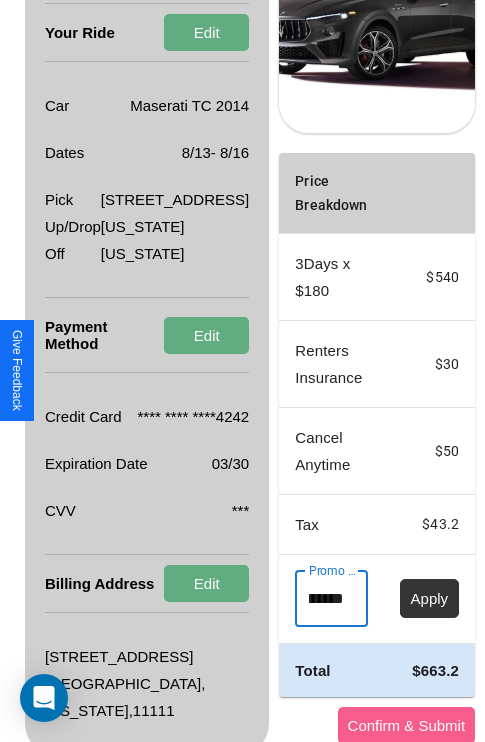 type on "**********" 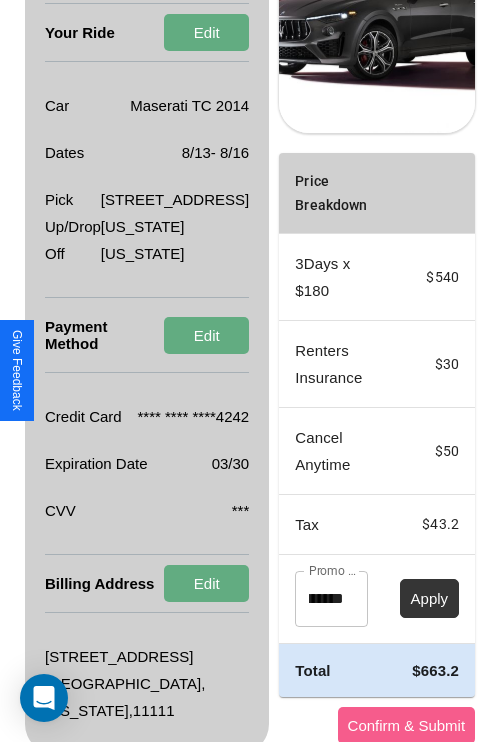 scroll, scrollTop: 0, scrollLeft: 0, axis: both 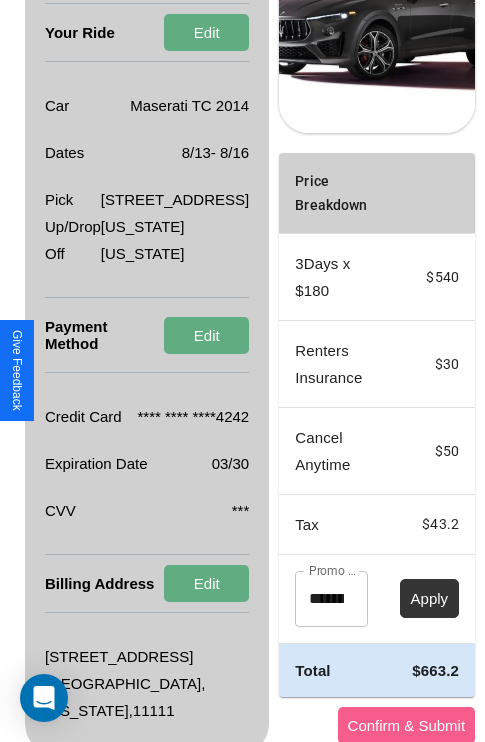 click on "Apply" at bounding box center [430, 598] 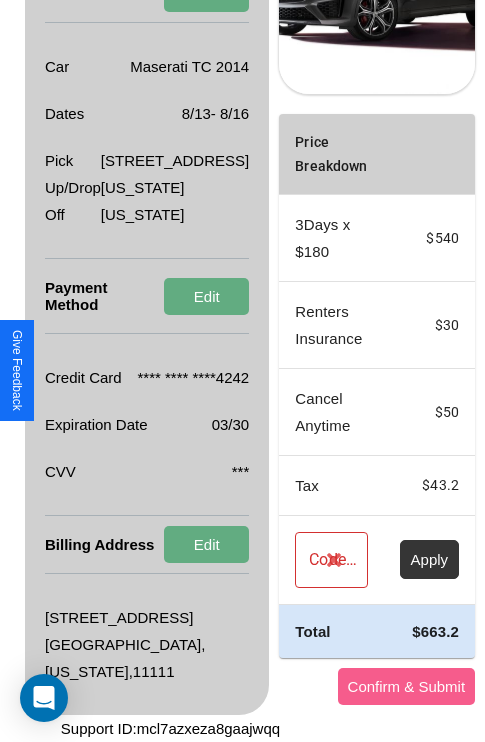 scroll, scrollTop: 482, scrollLeft: 72, axis: both 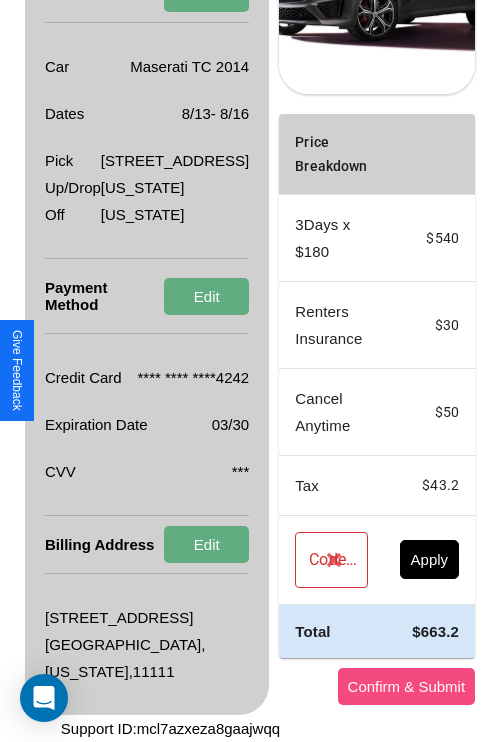 click on "Confirm & Submit" at bounding box center (407, 686) 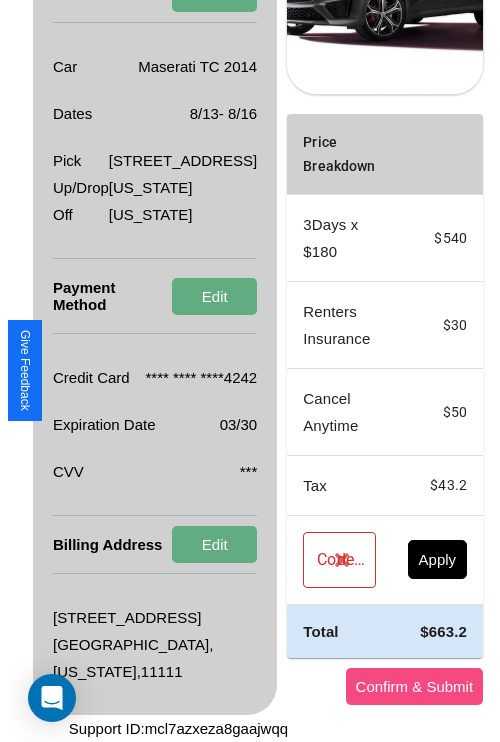 scroll, scrollTop: 0, scrollLeft: 72, axis: horizontal 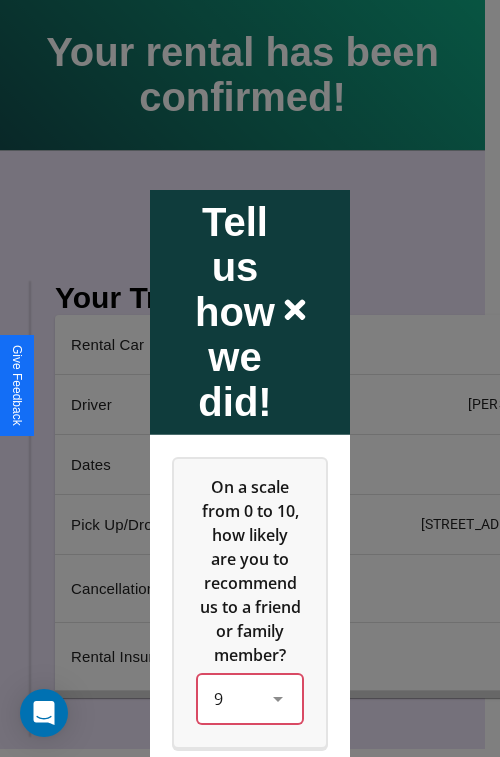 click on "9" at bounding box center (250, 698) 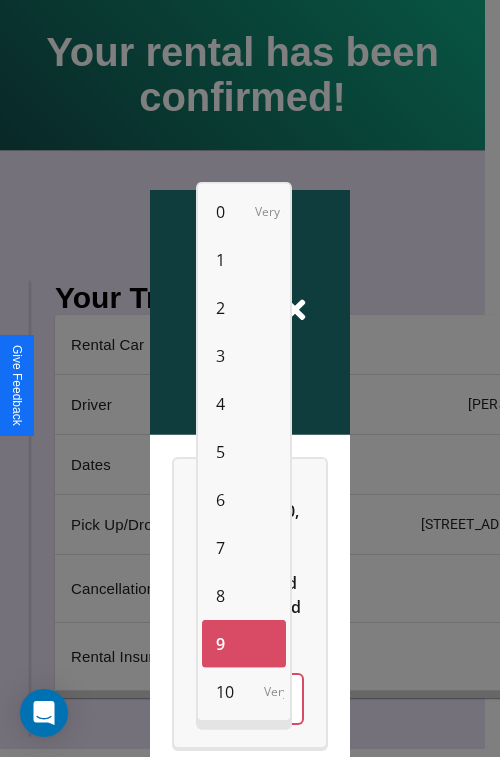 click on "7" at bounding box center (220, 548) 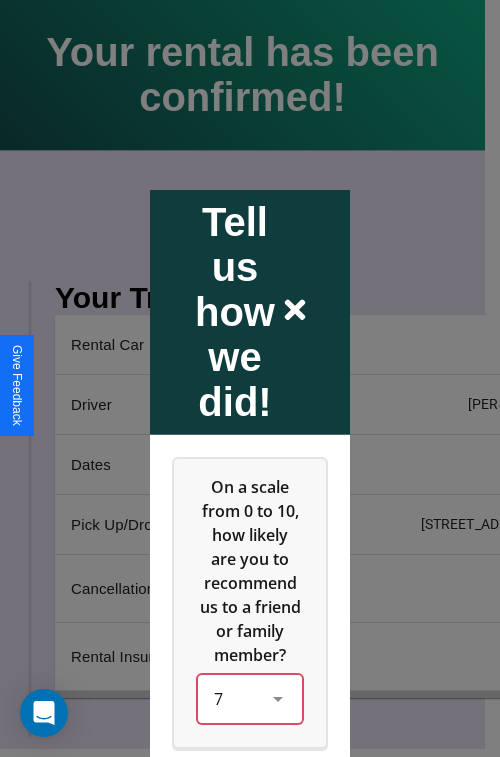 scroll, scrollTop: 286, scrollLeft: 0, axis: vertical 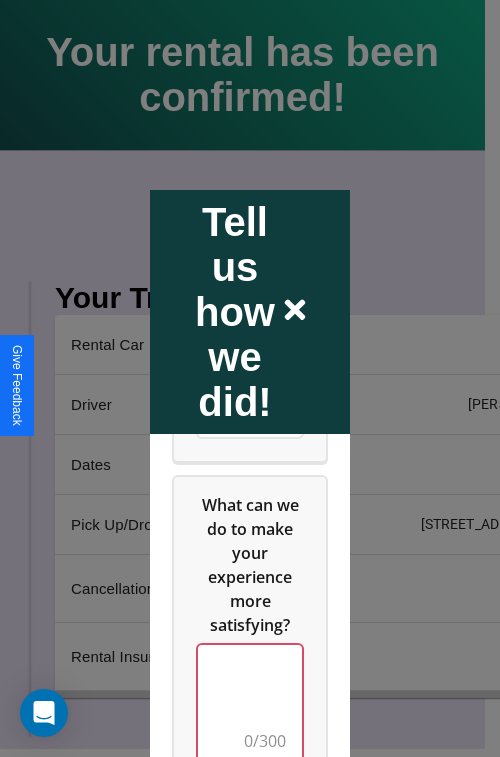 click at bounding box center [250, 704] 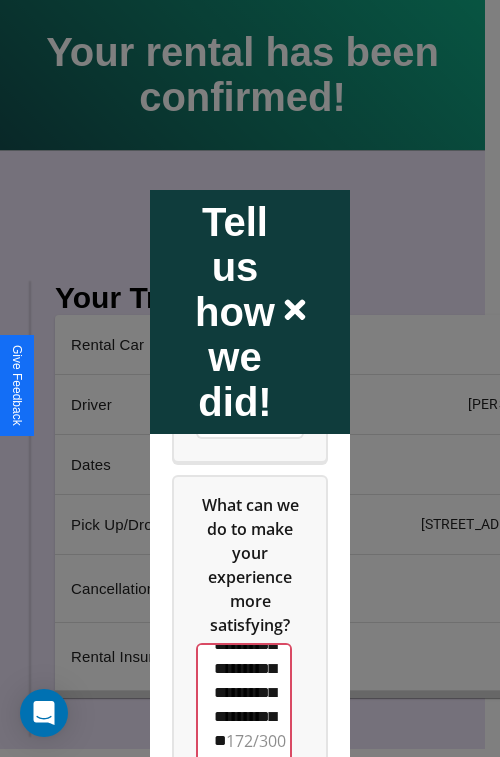 scroll, scrollTop: 732, scrollLeft: 0, axis: vertical 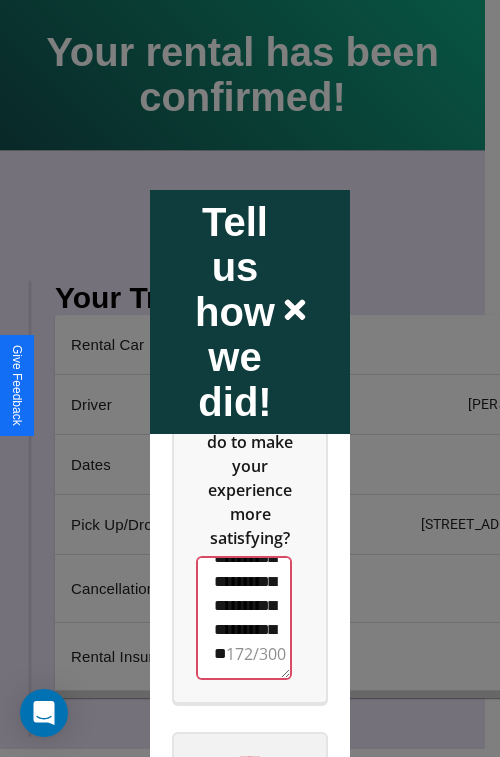 type on "**********" 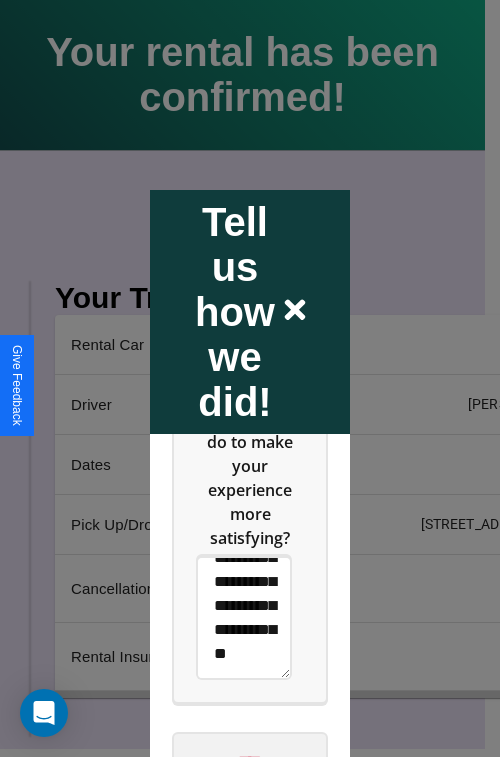 click on "****" at bounding box center [250, 761] 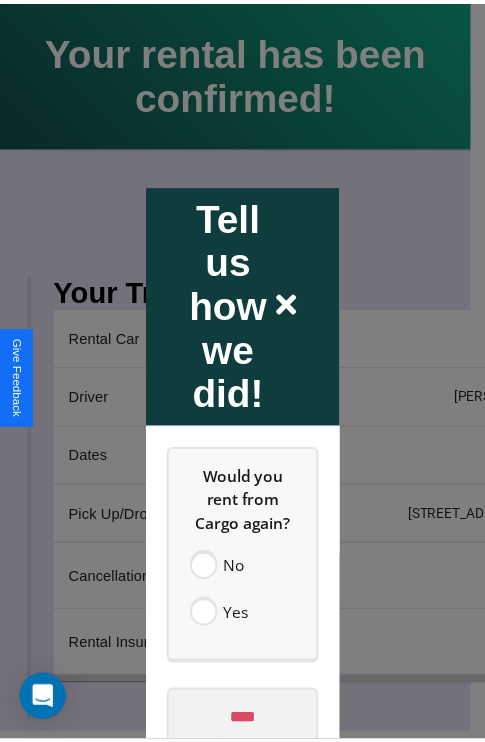 scroll, scrollTop: 0, scrollLeft: 0, axis: both 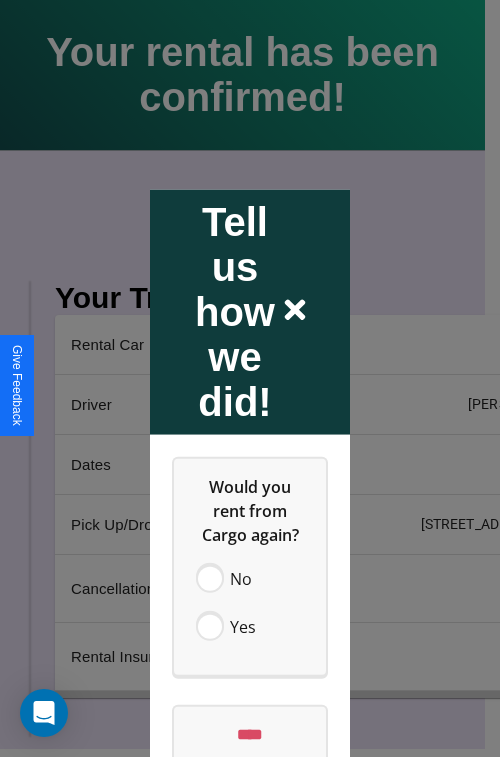 click at bounding box center [250, 378] 